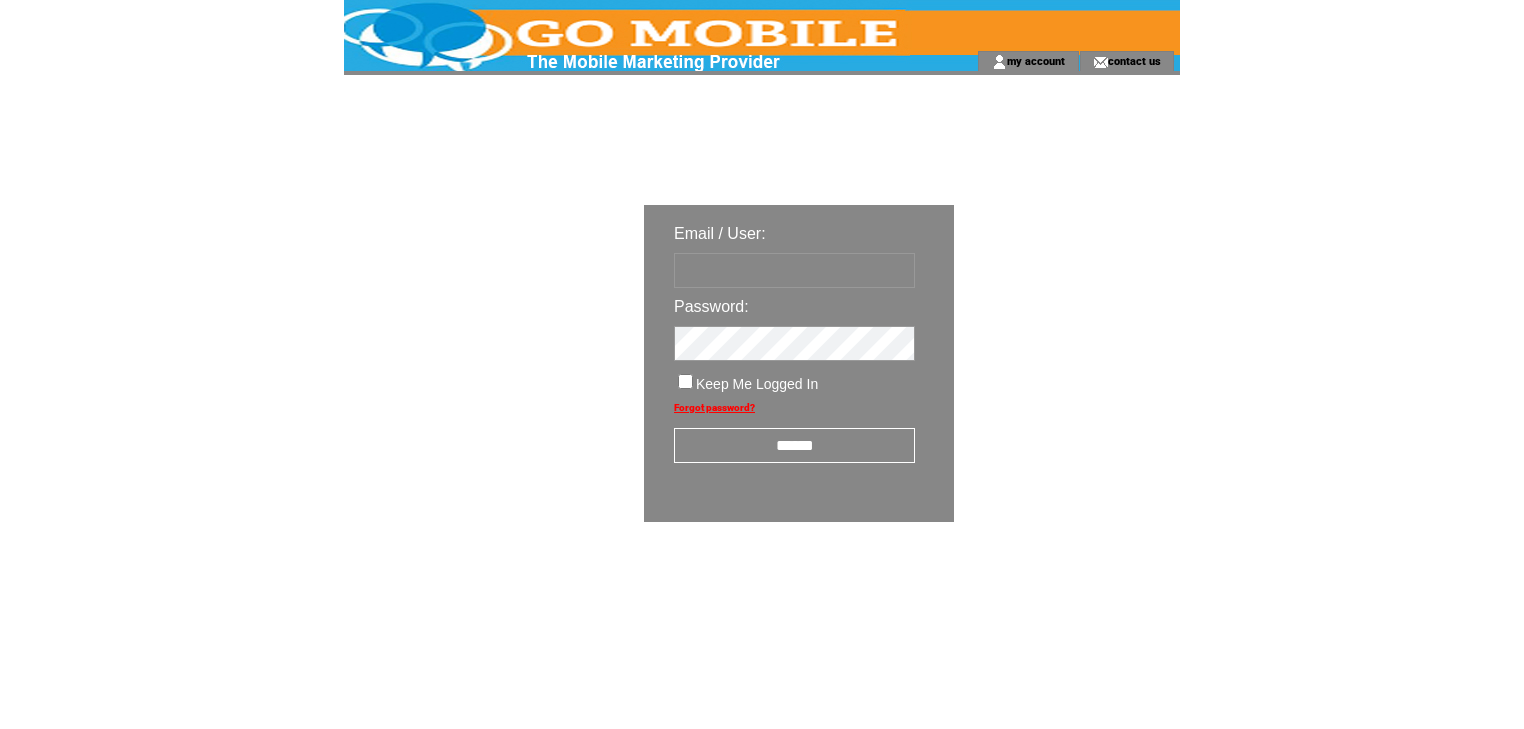 scroll, scrollTop: 0, scrollLeft: 0, axis: both 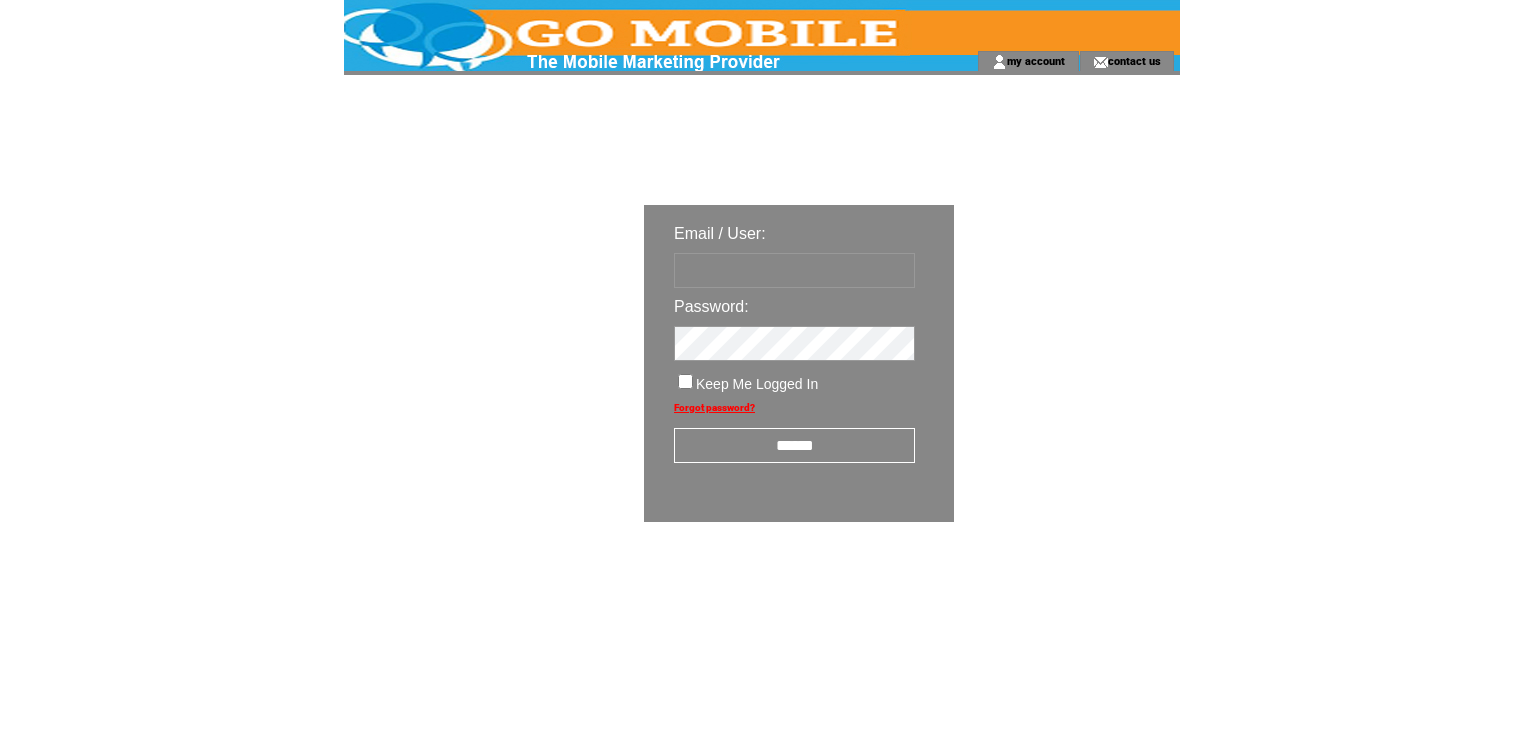 type on "********" 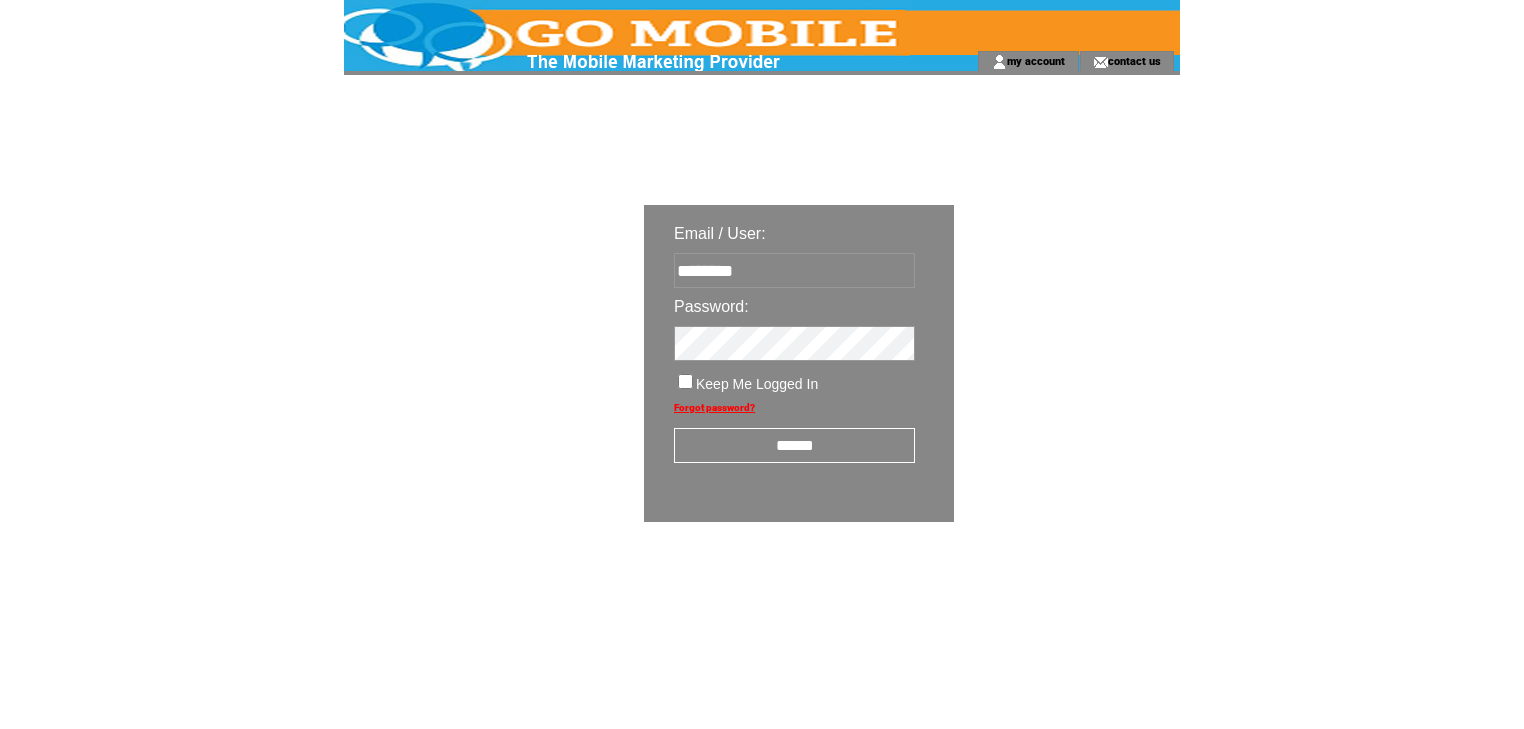 click on "******" at bounding box center [794, 445] 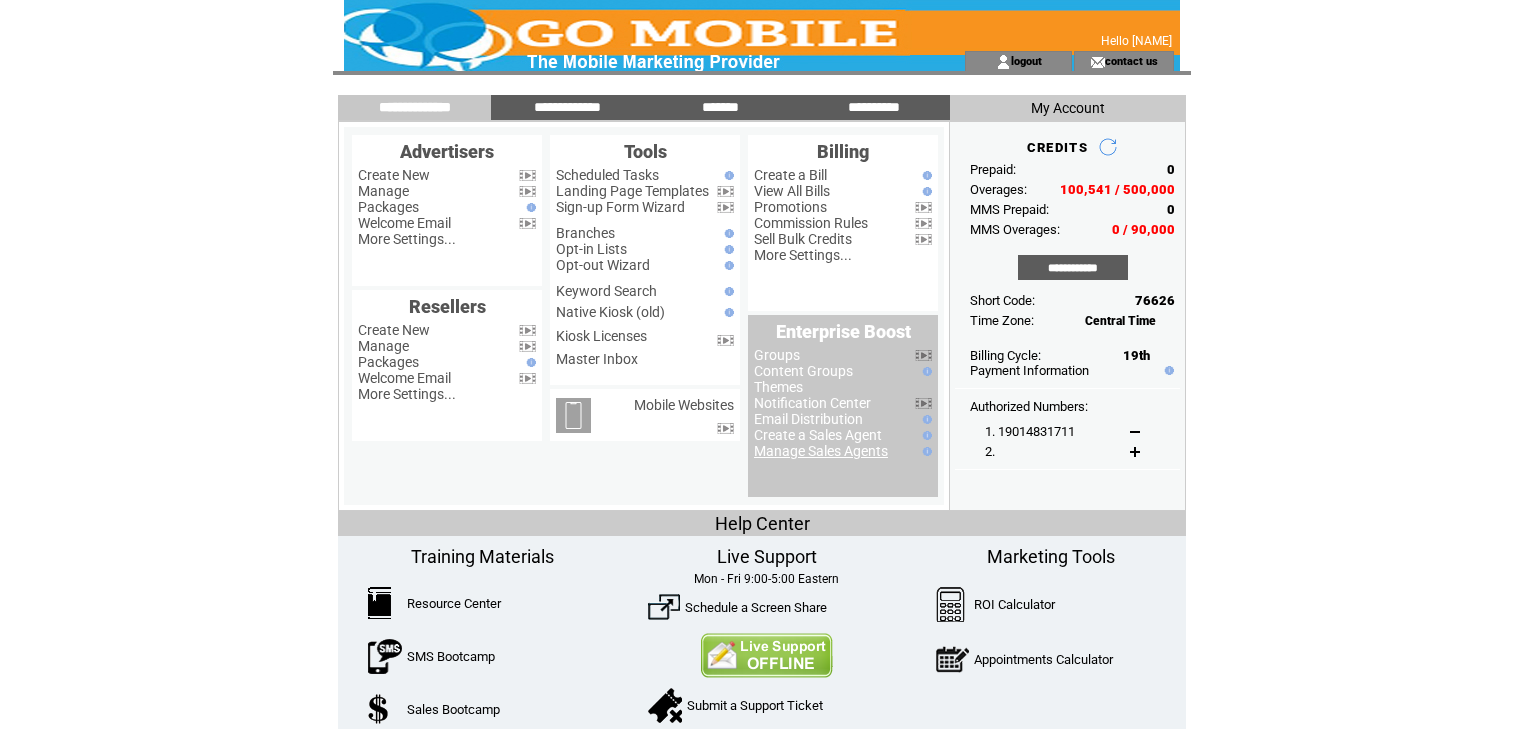 scroll, scrollTop: 0, scrollLeft: 0, axis: both 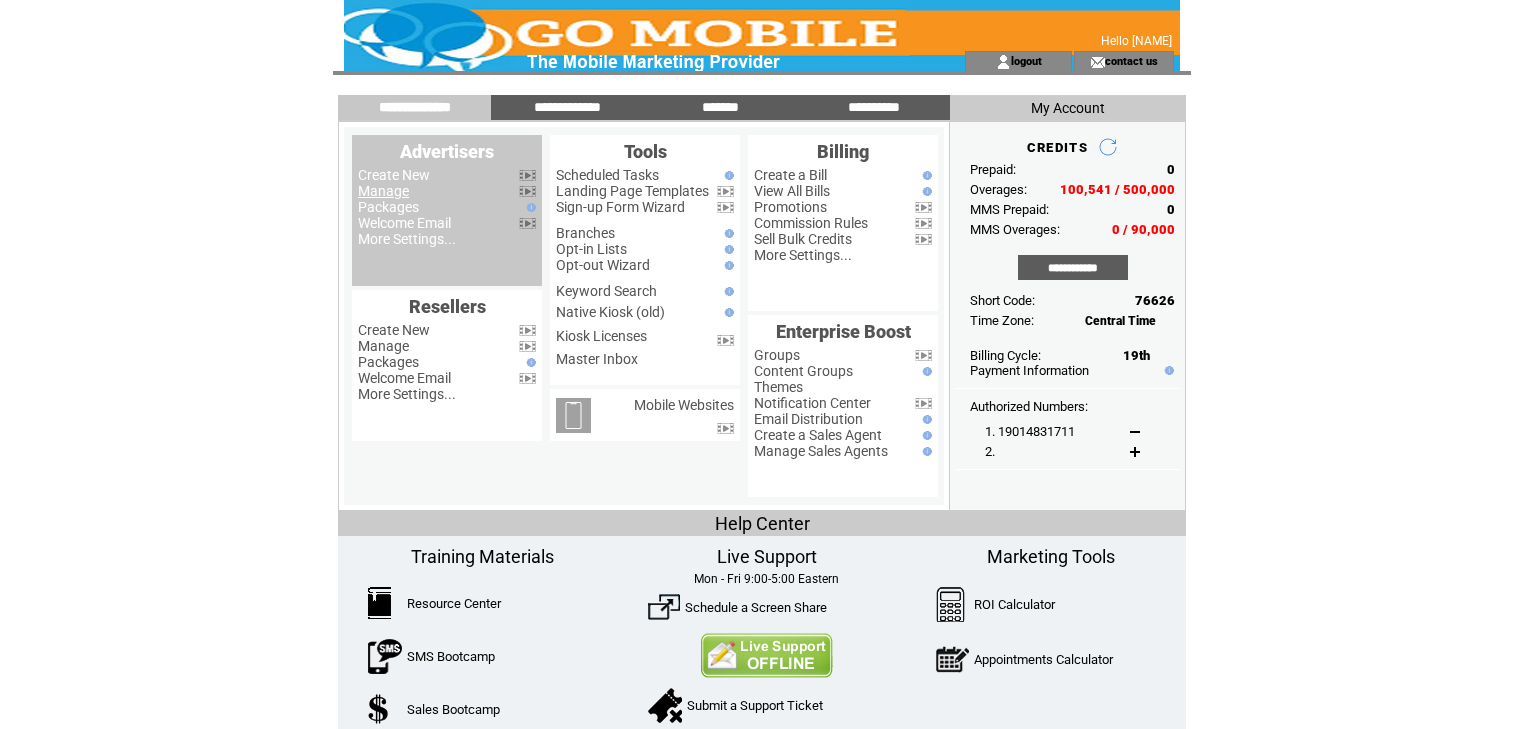 click on "Manage" at bounding box center (383, 191) 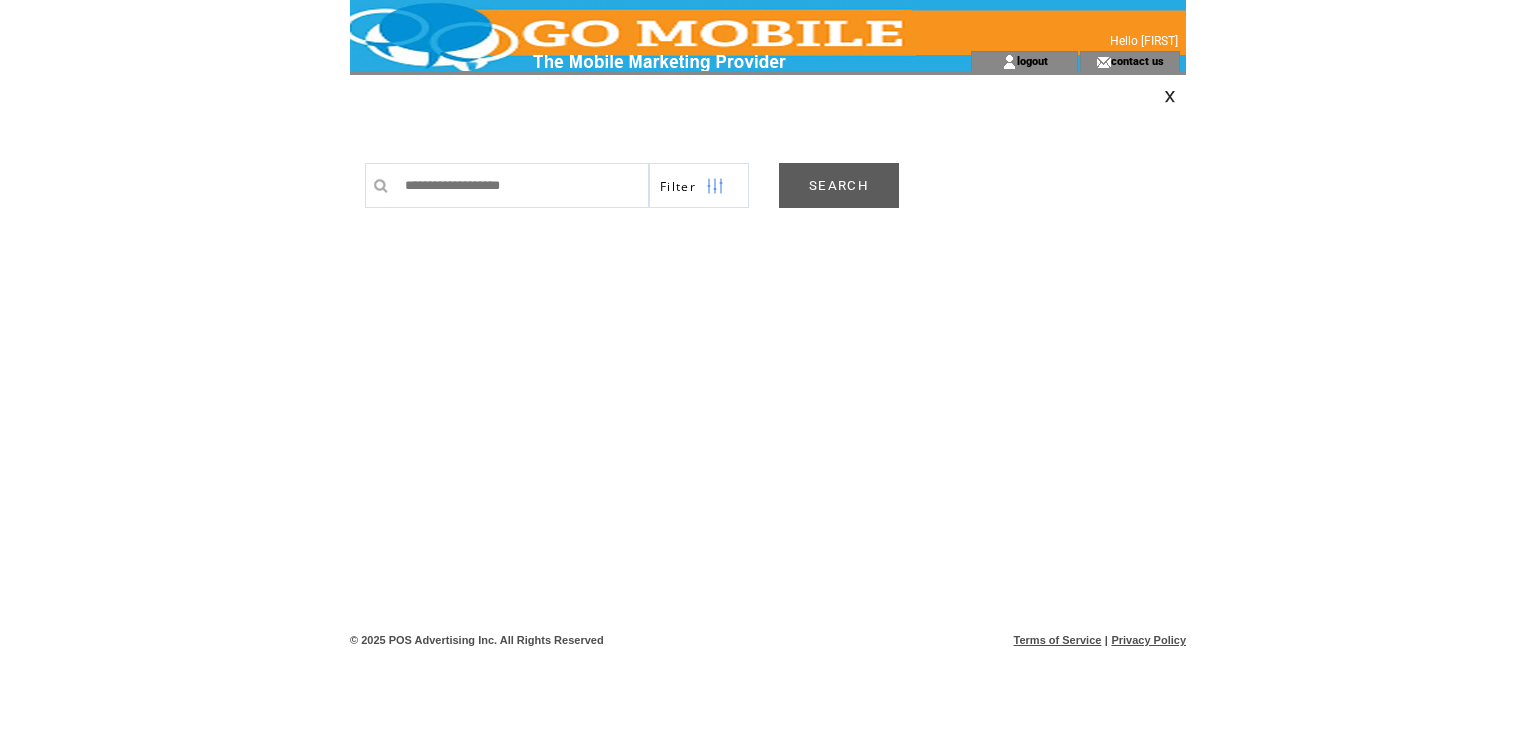 scroll, scrollTop: 0, scrollLeft: 0, axis: both 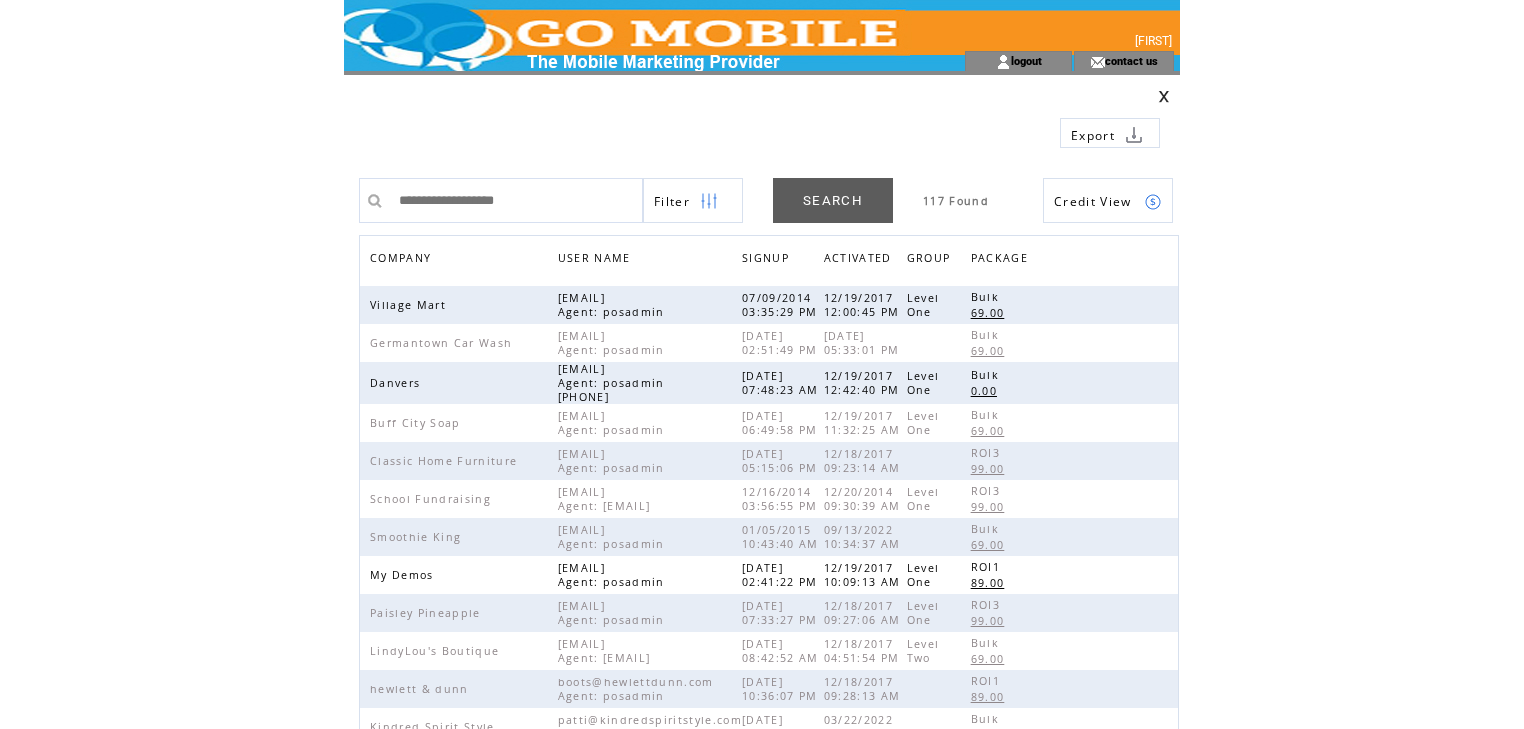 click on "COMPANY" at bounding box center (403, 260) 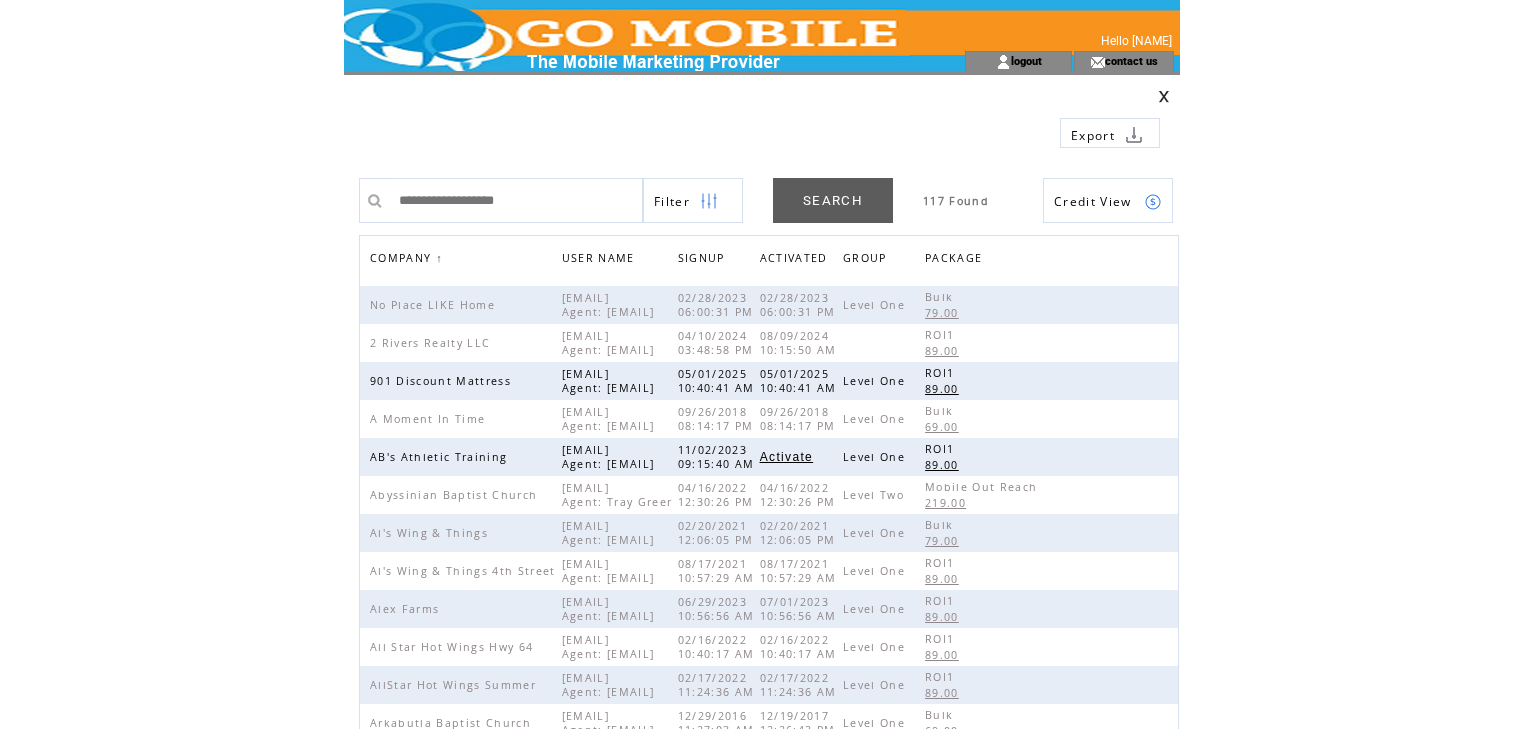 scroll, scrollTop: 0, scrollLeft: 0, axis: both 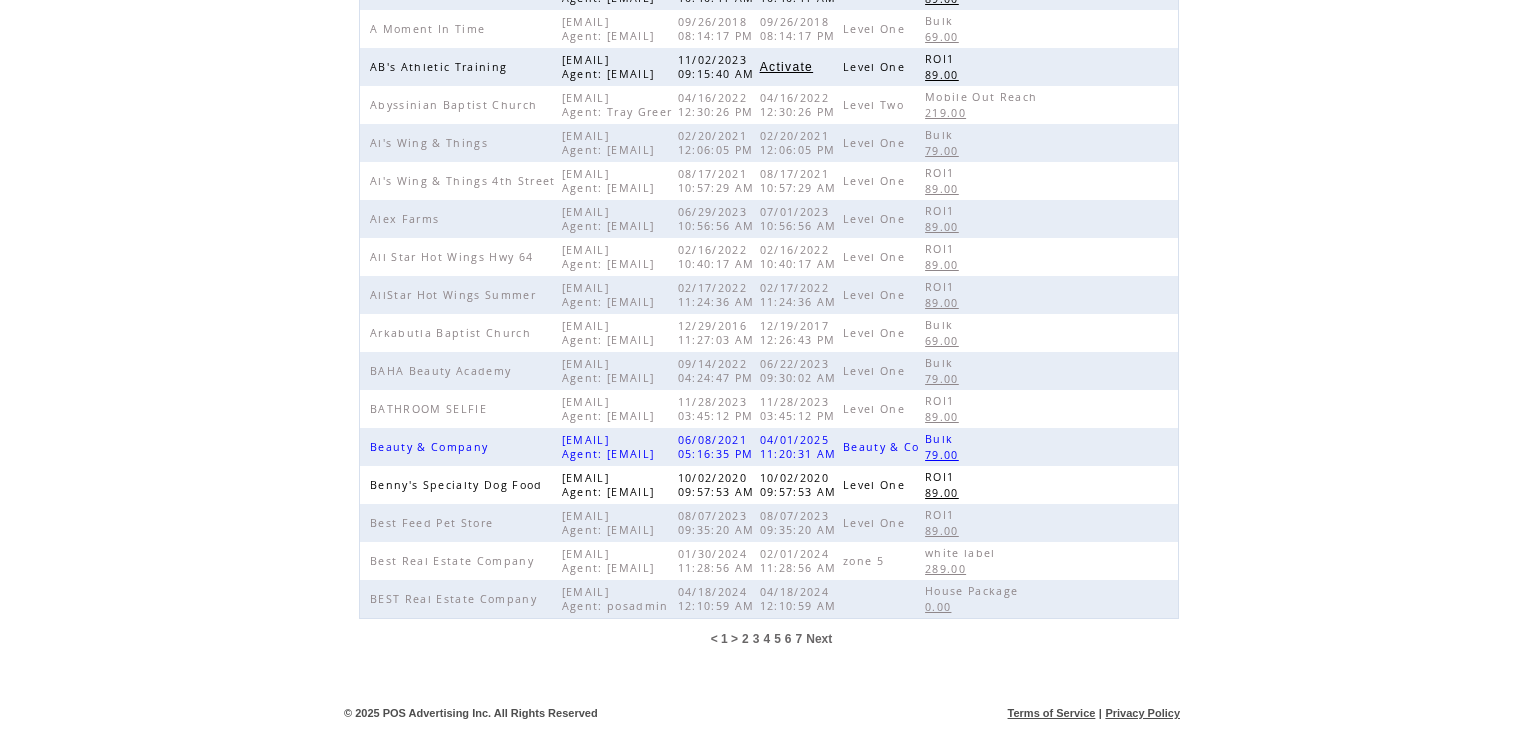 click on "6" at bounding box center [788, 639] 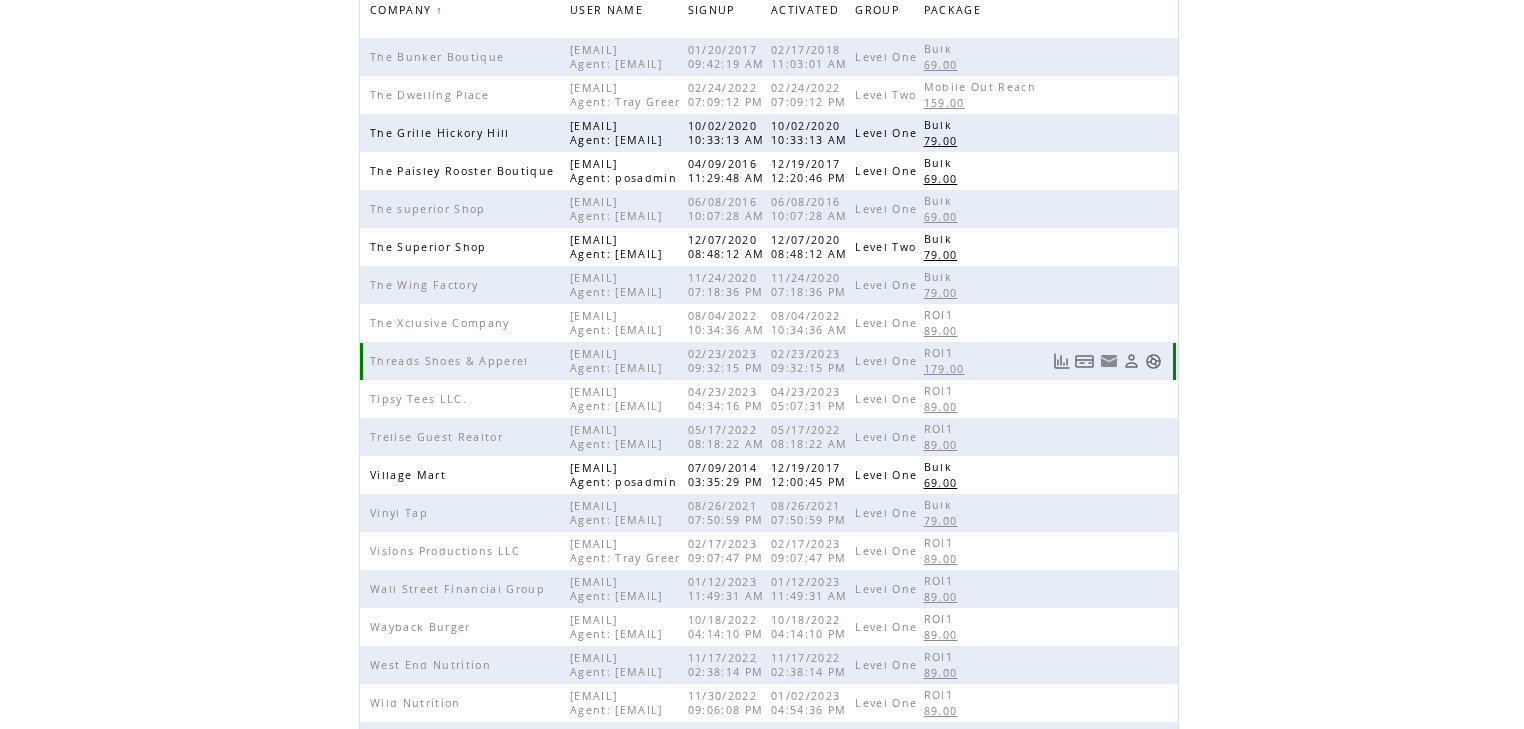 scroll, scrollTop: 240, scrollLeft: 0, axis: vertical 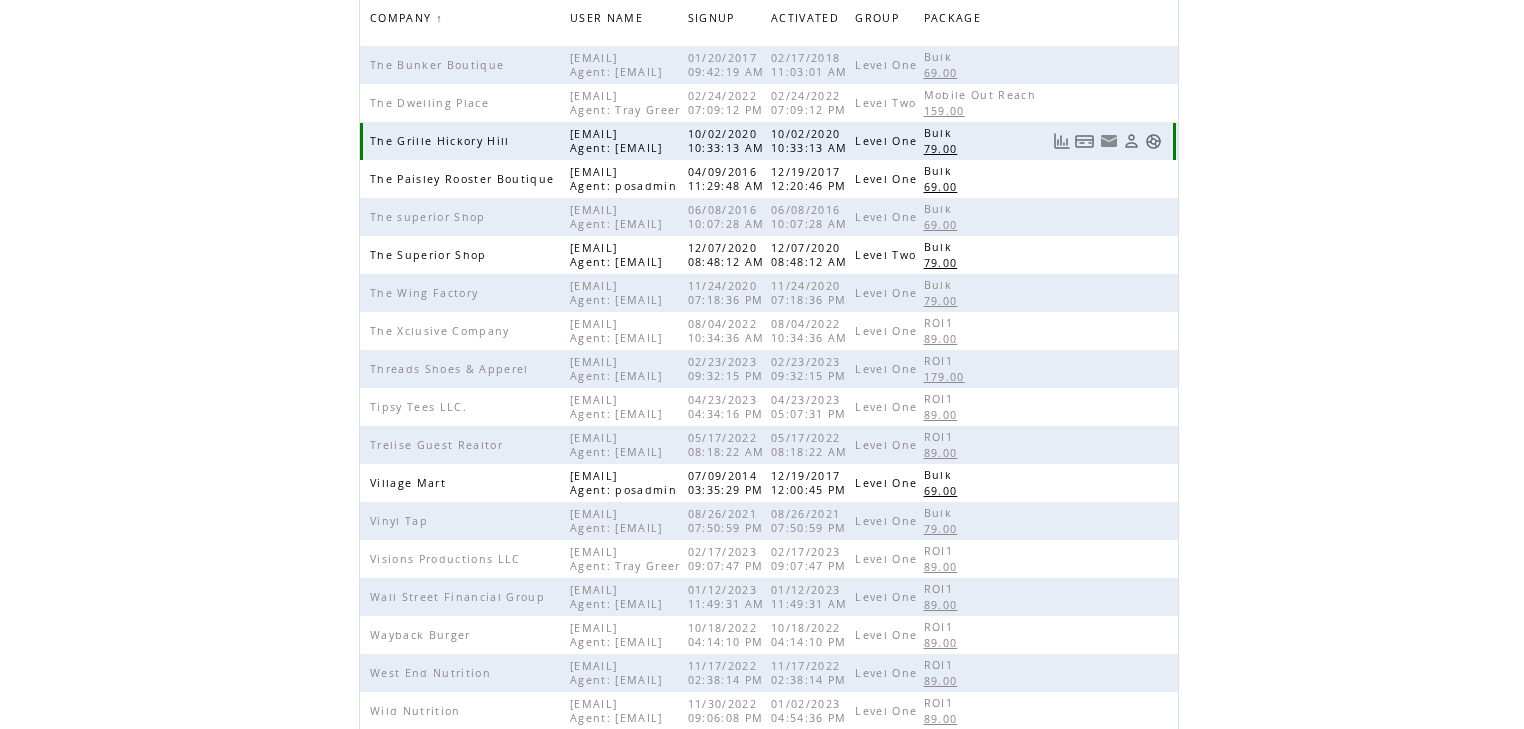 click at bounding box center (1153, 141) 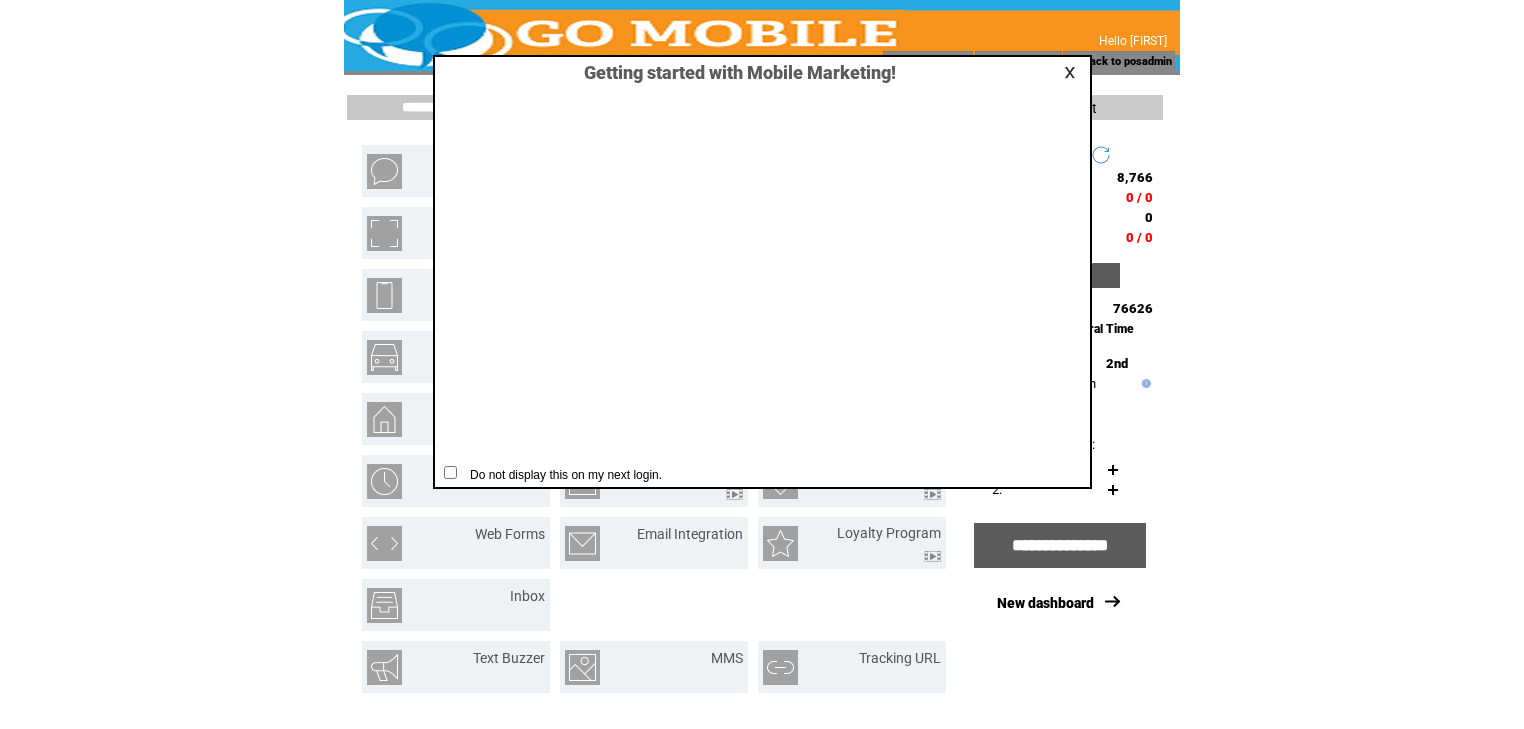 scroll, scrollTop: 0, scrollLeft: 0, axis: both 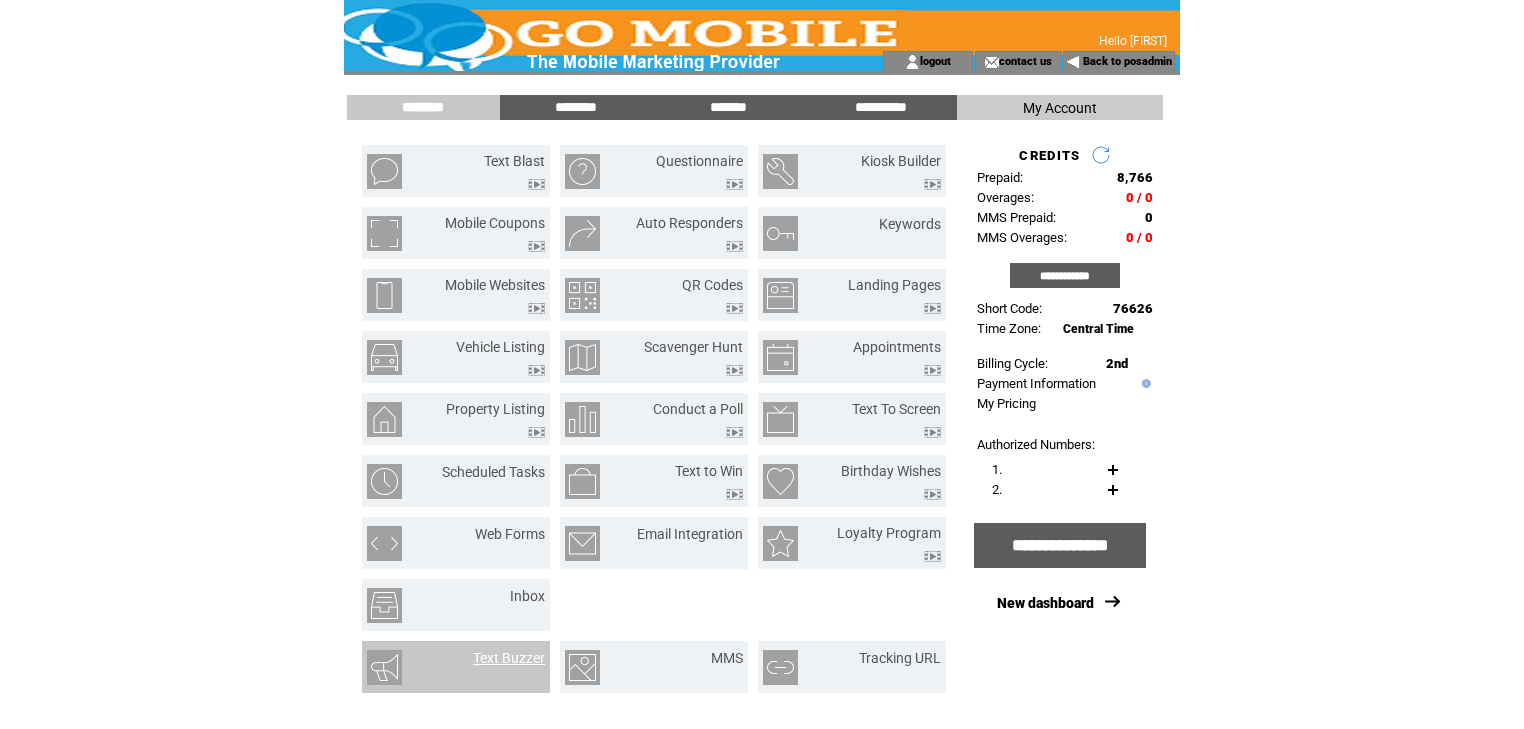 click on "Text Buzzer" at bounding box center [509, 658] 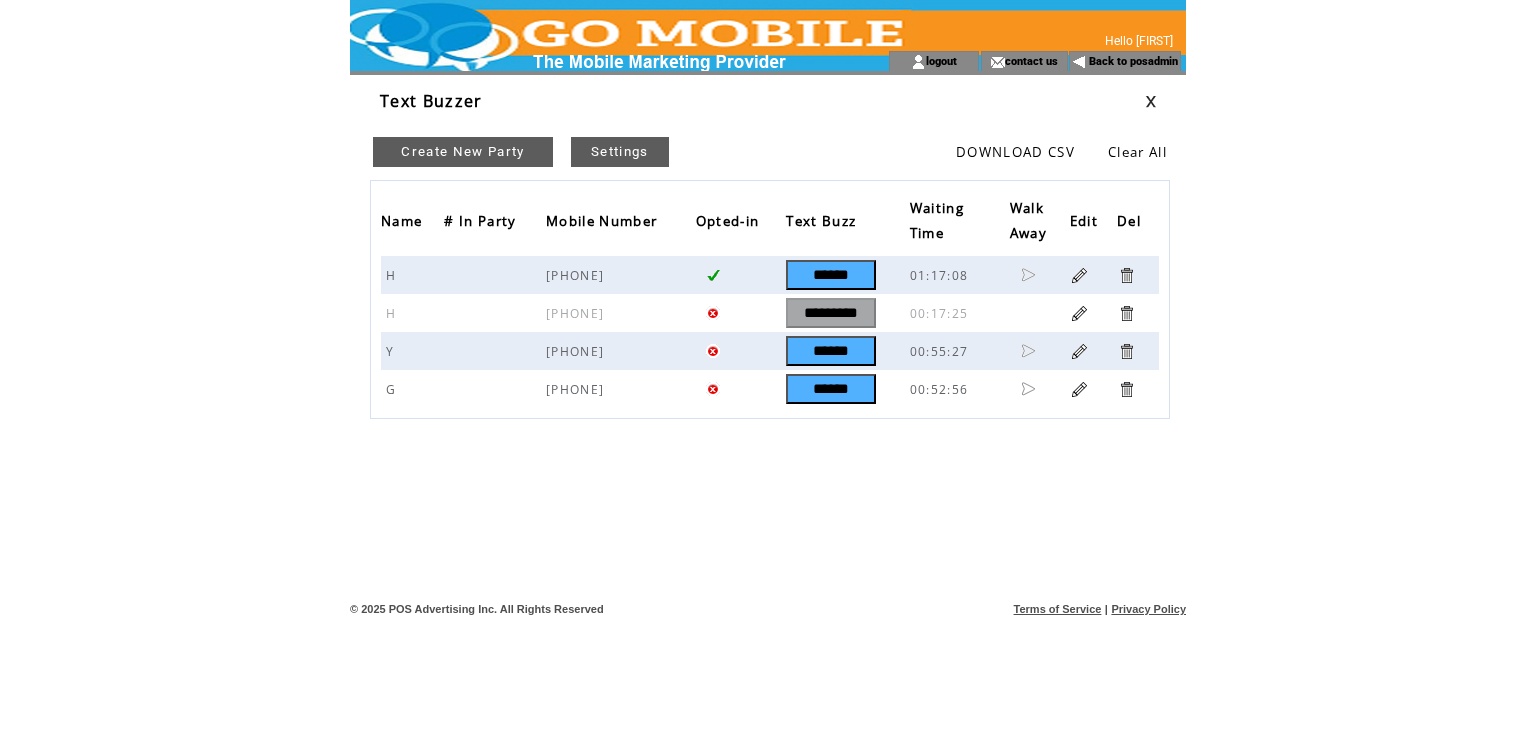 scroll, scrollTop: 0, scrollLeft: 0, axis: both 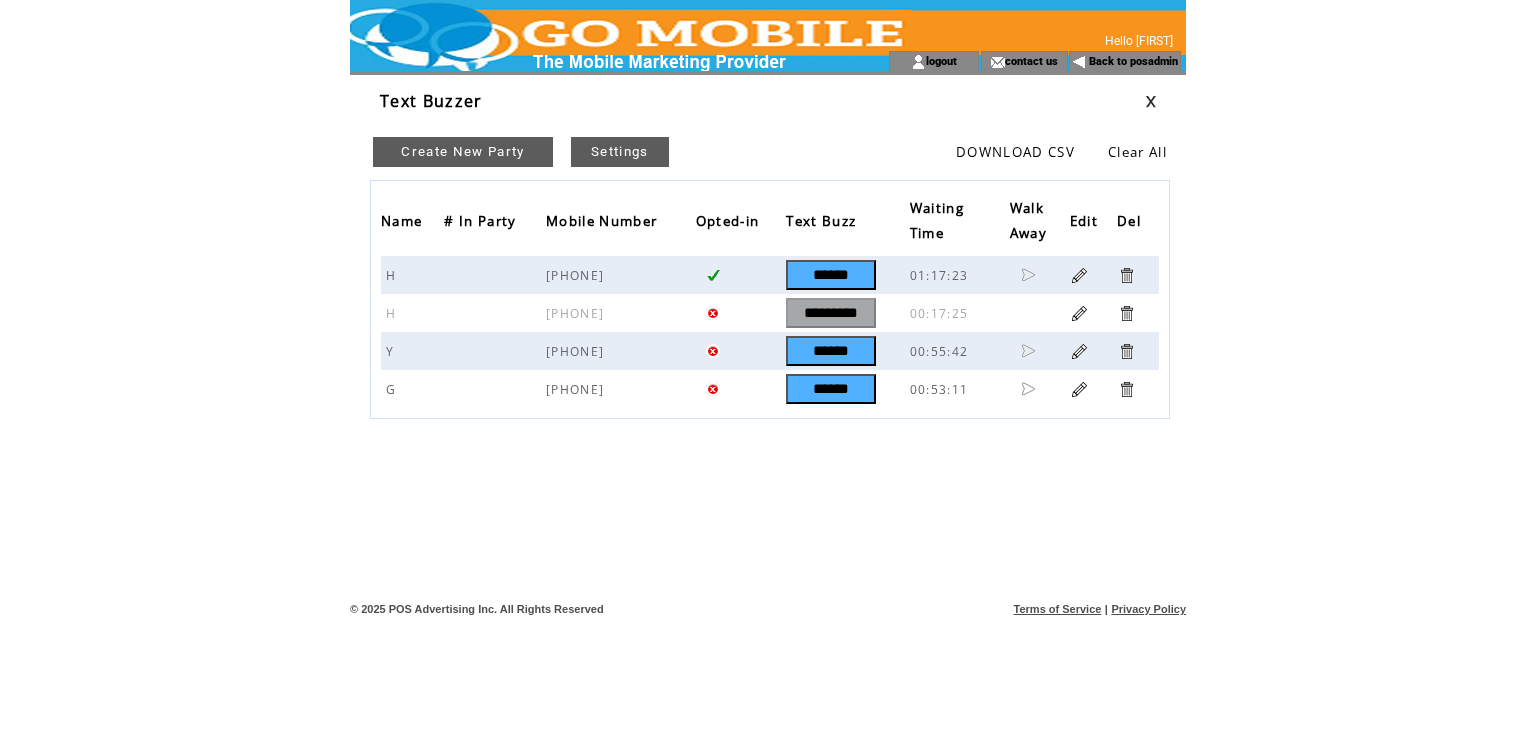 click at bounding box center [1151, 101] 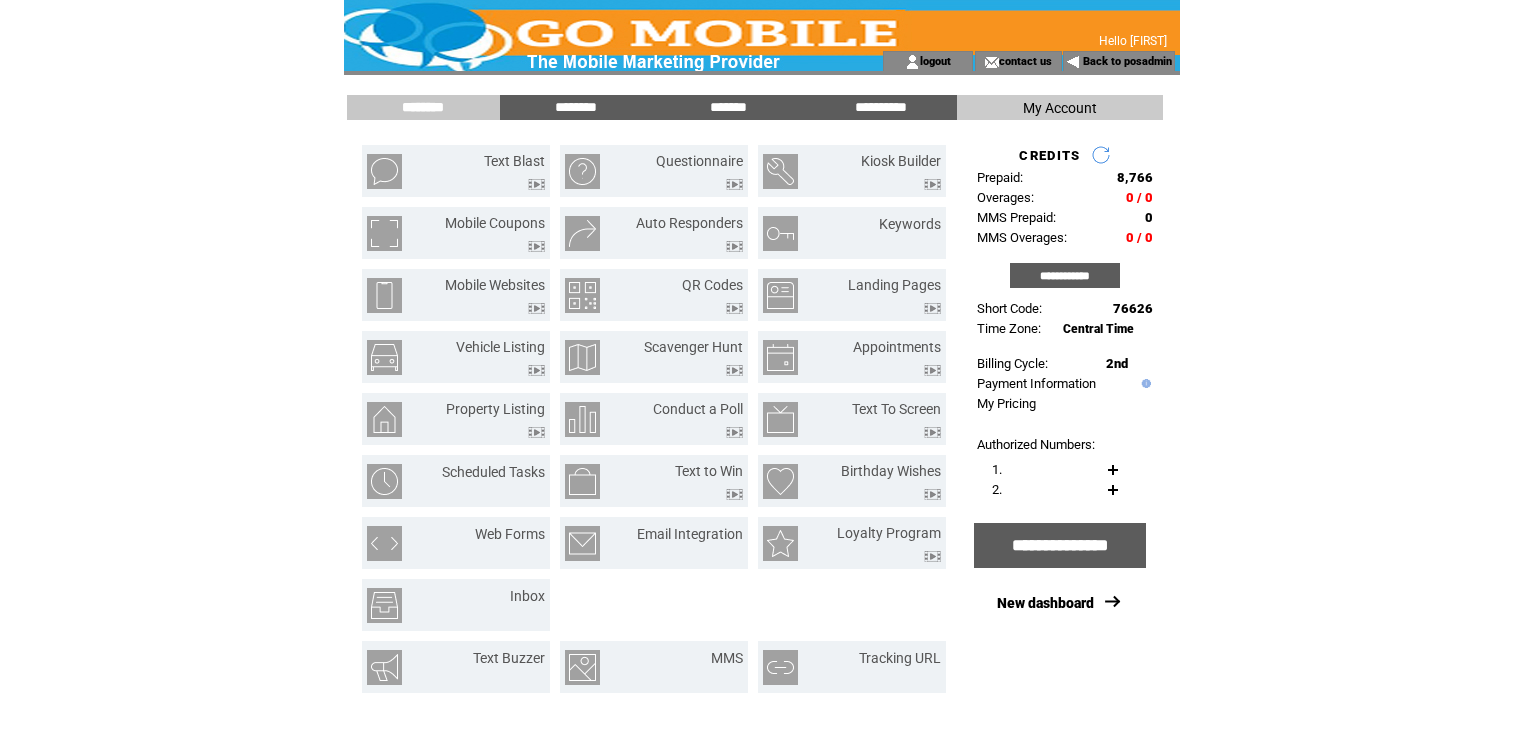 scroll, scrollTop: 0, scrollLeft: 0, axis: both 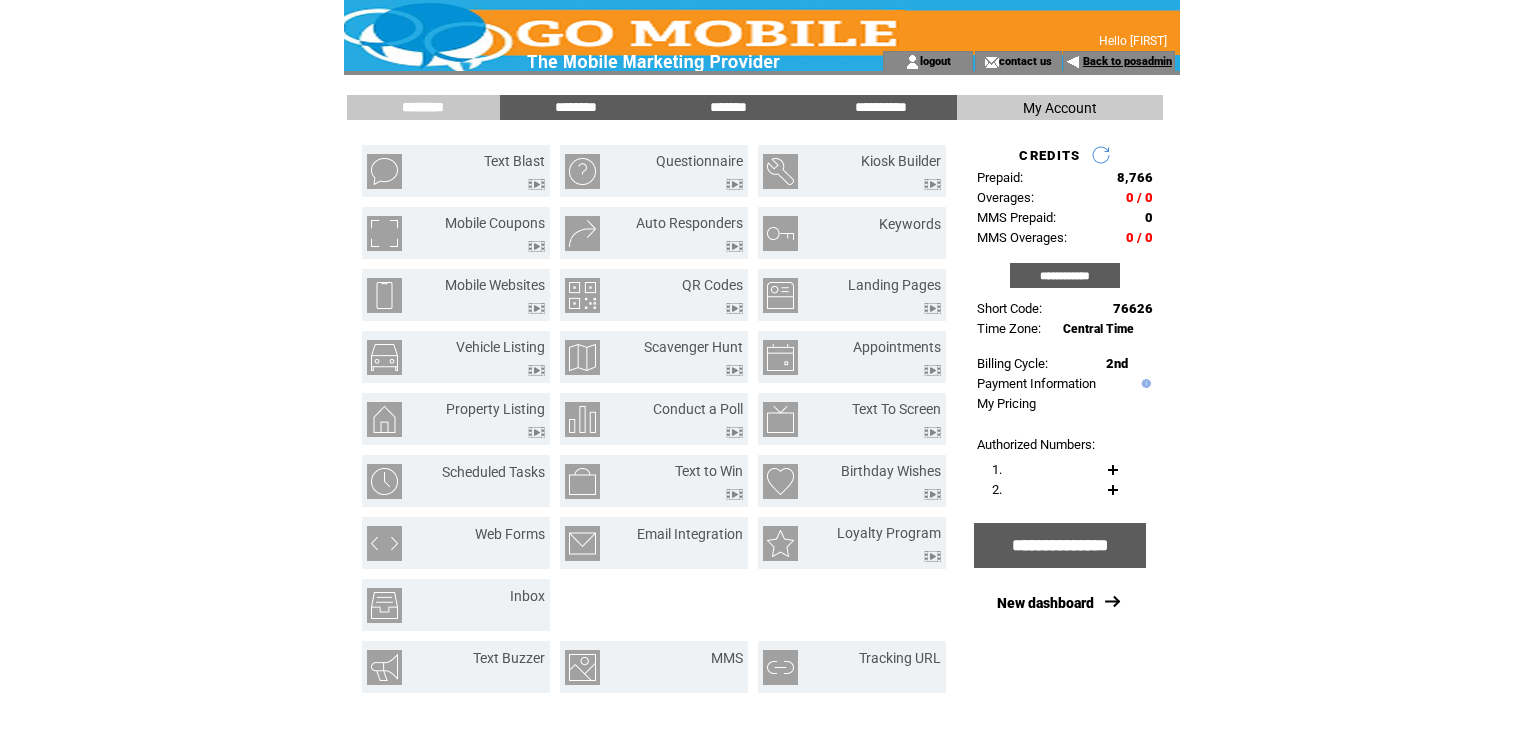 click on "Back to posadmin" at bounding box center (1127, 61) 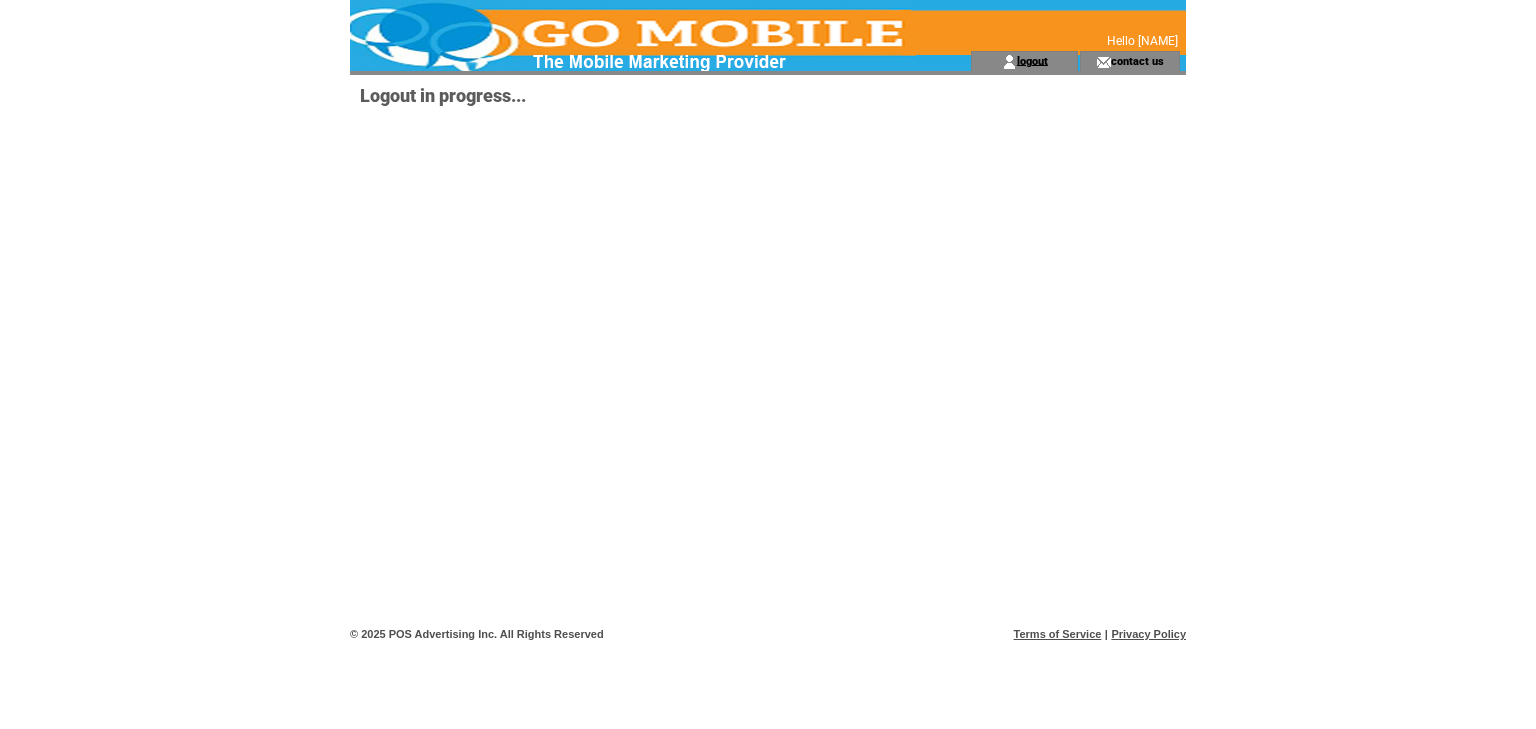 scroll, scrollTop: 0, scrollLeft: 0, axis: both 